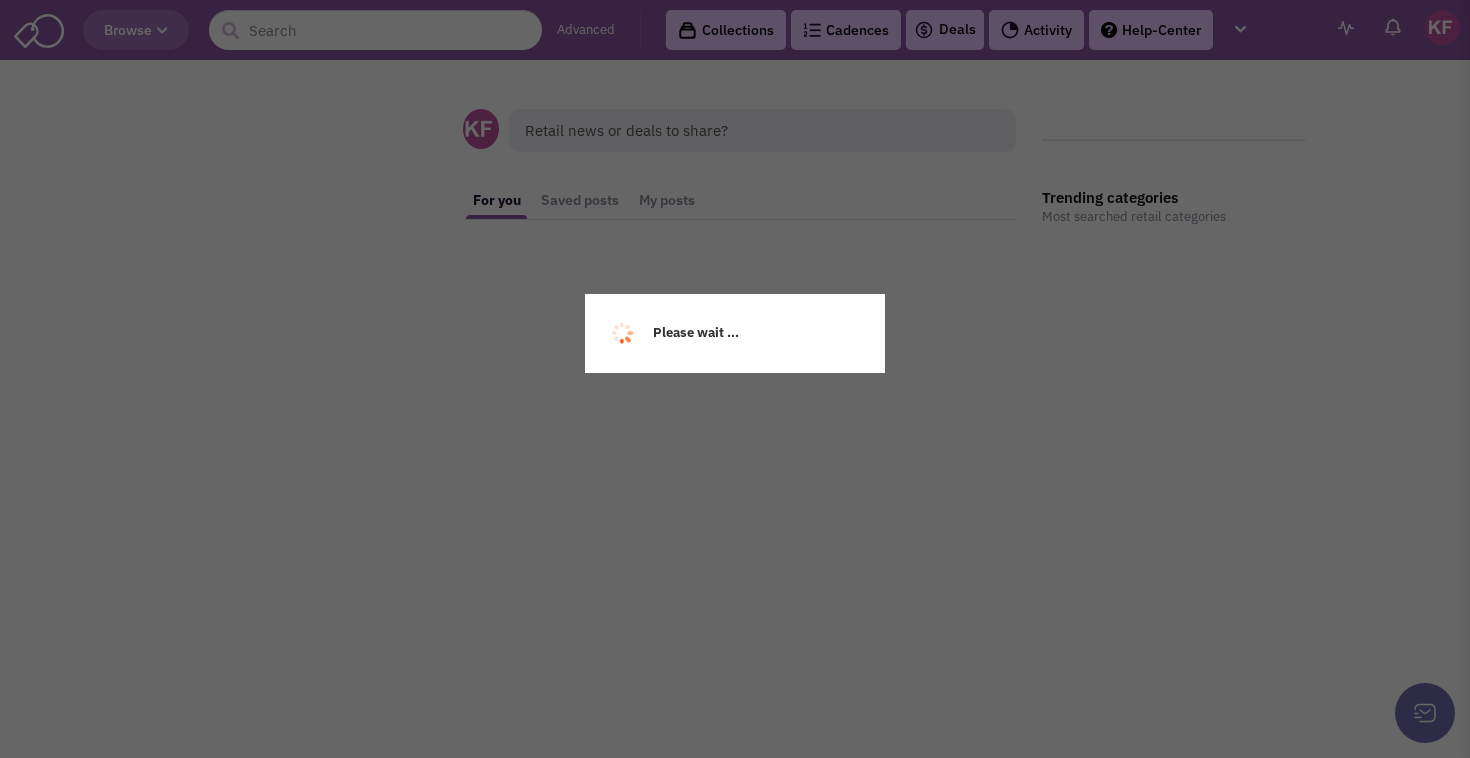 scroll, scrollTop: 0, scrollLeft: 0, axis: both 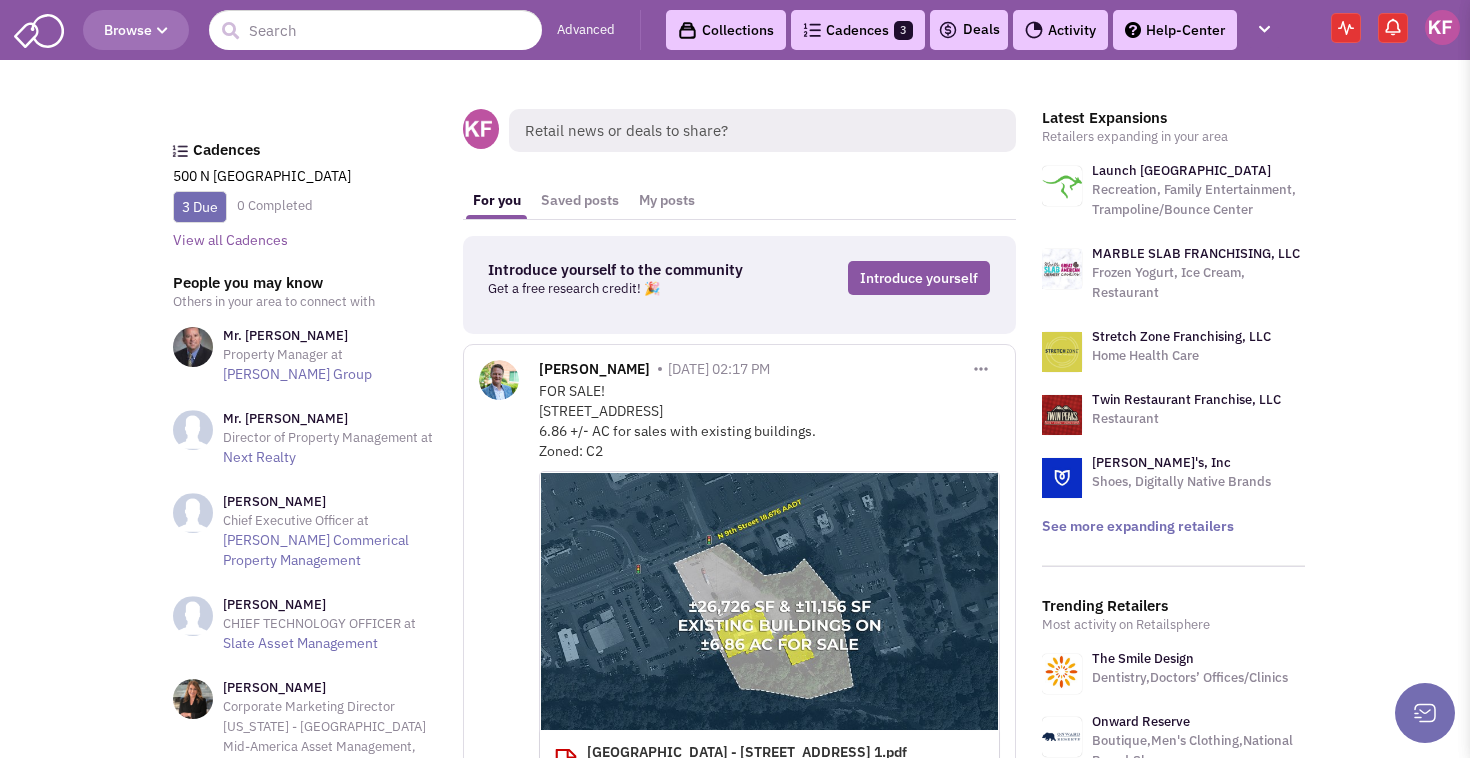 click at bounding box center [162, 31] 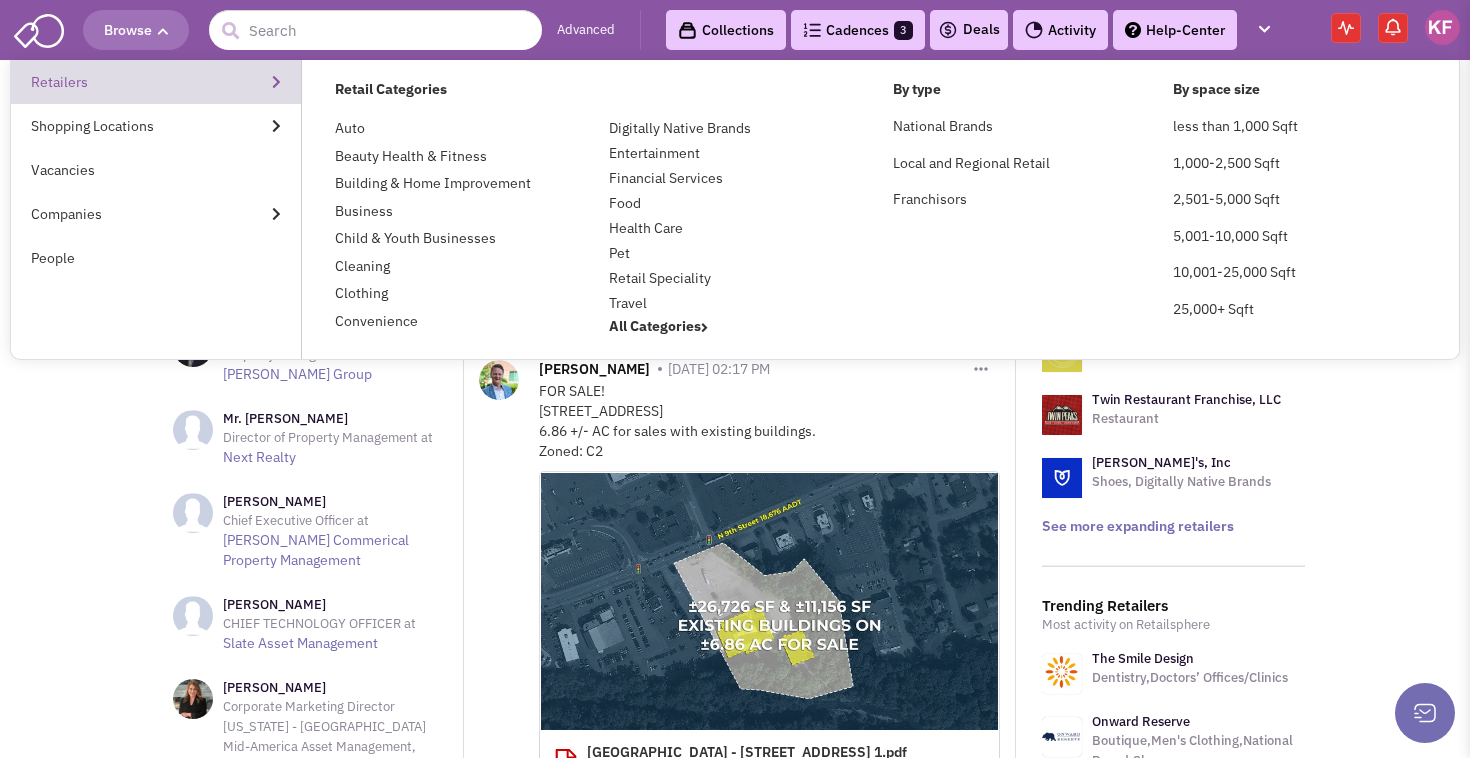 click on "Retailers" at bounding box center (156, 82) 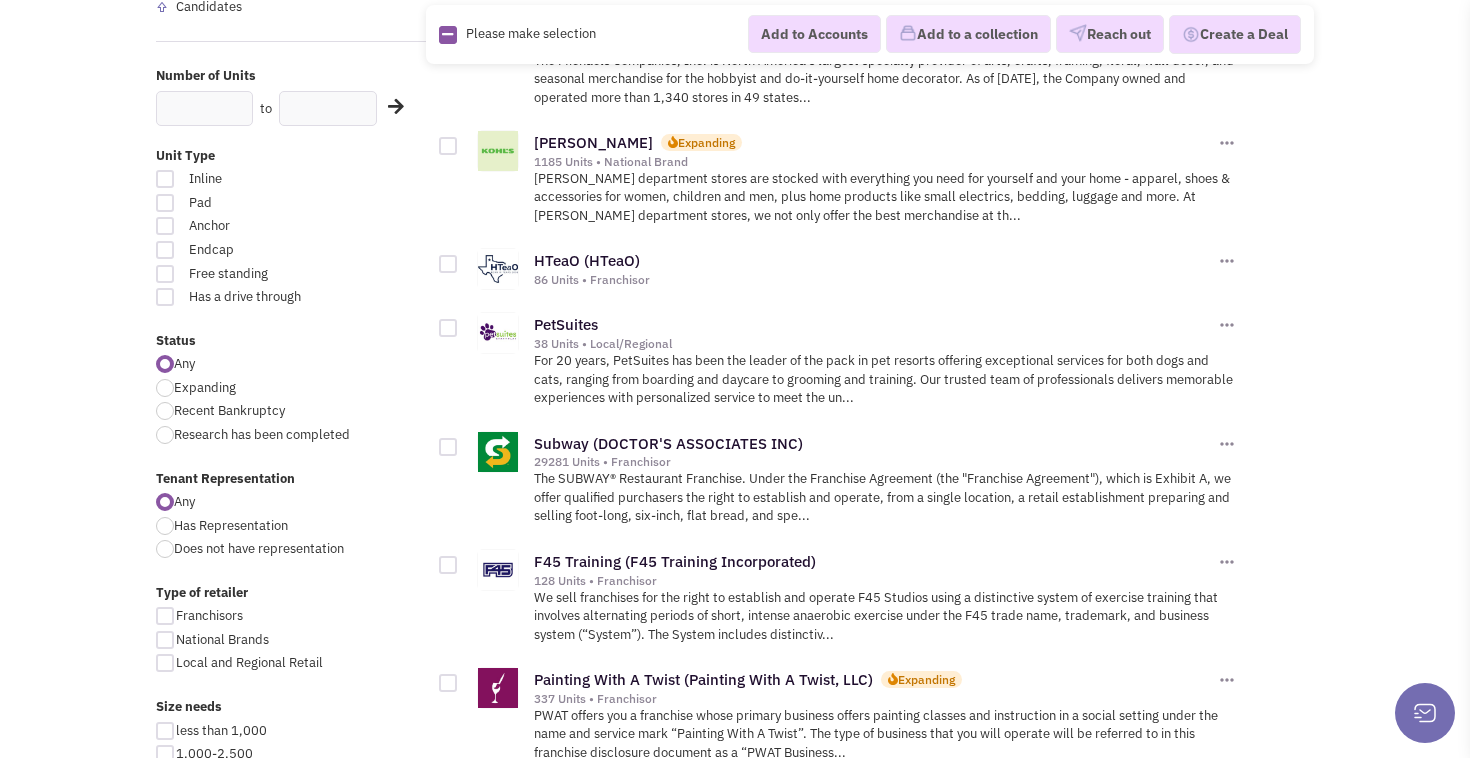 scroll, scrollTop: 448, scrollLeft: 0, axis: vertical 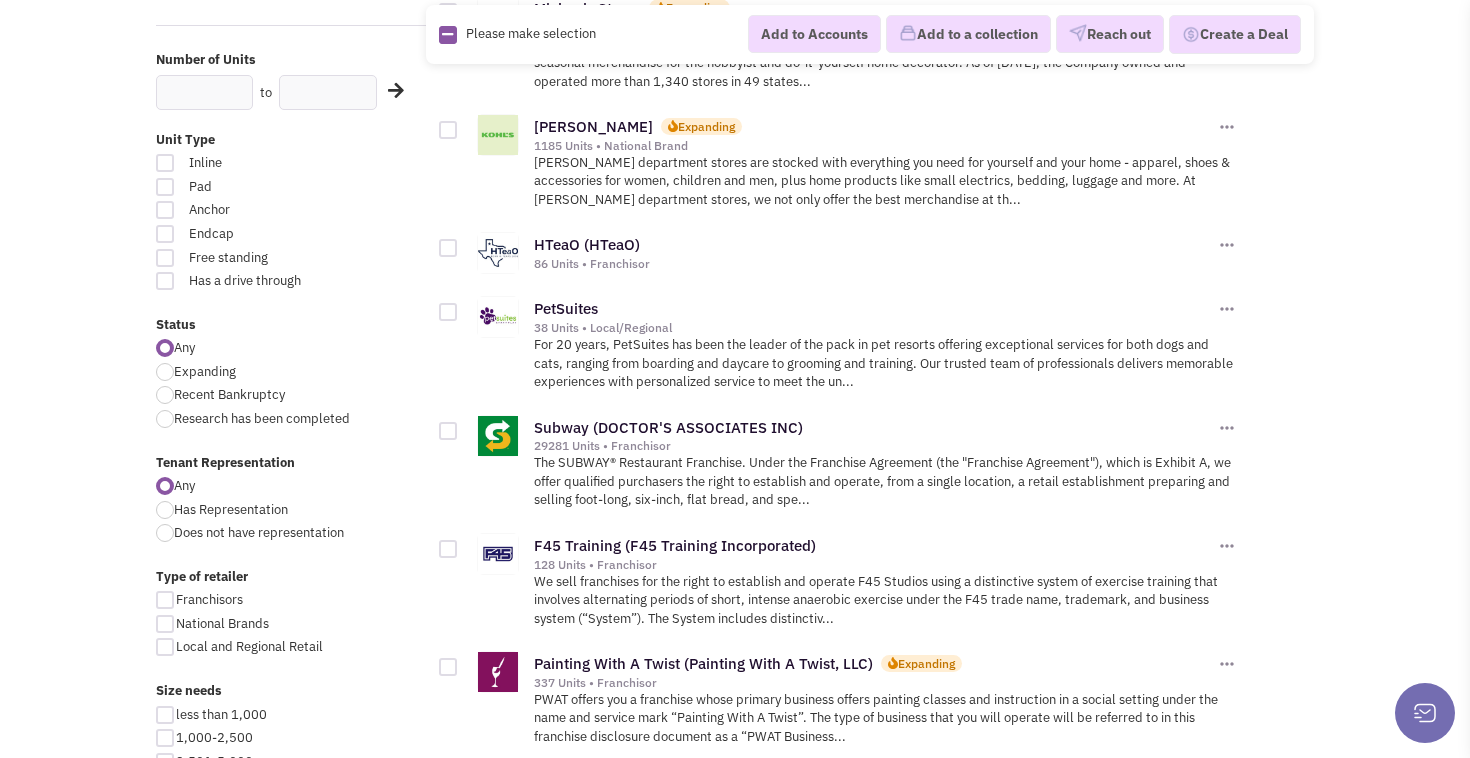 click at bounding box center [165, 372] 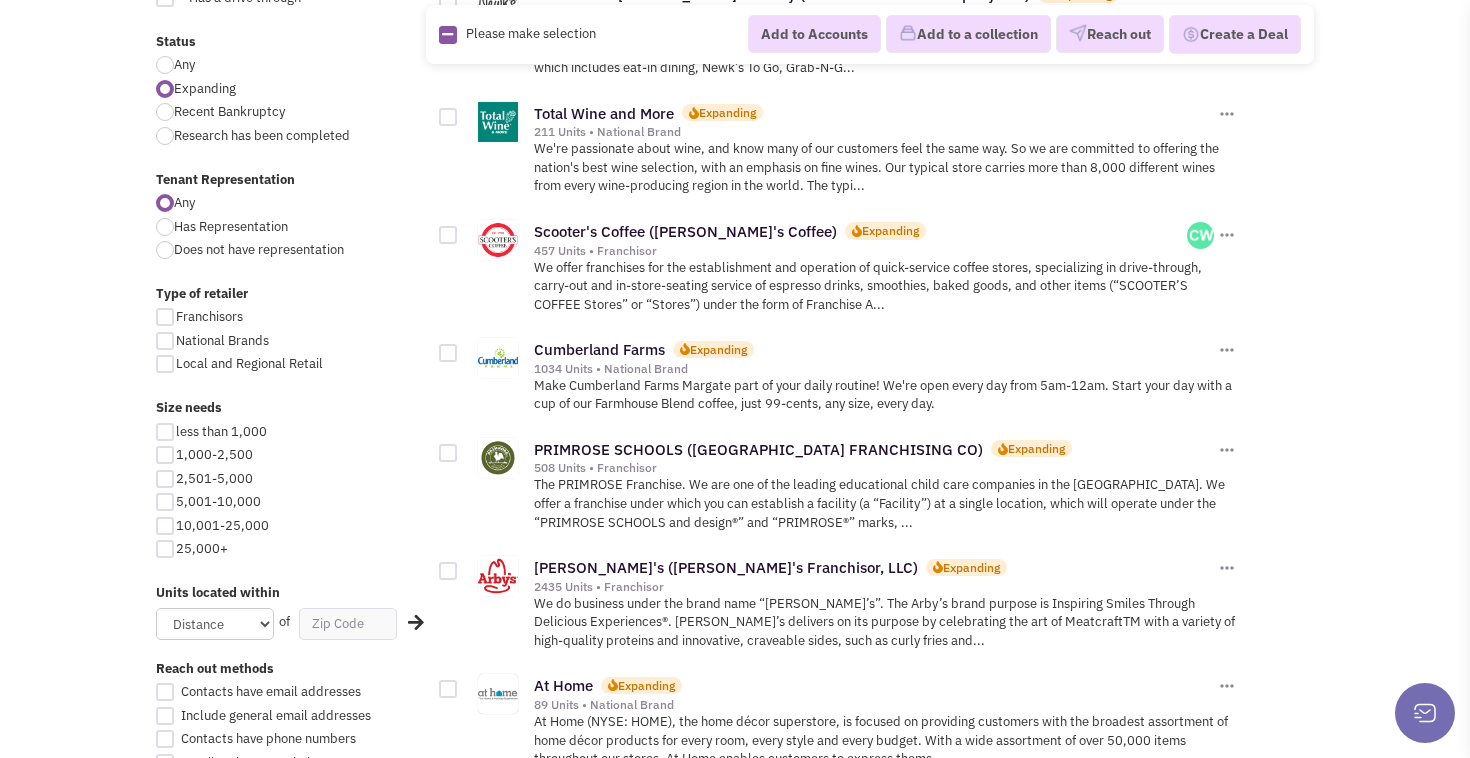 scroll, scrollTop: 748, scrollLeft: 0, axis: vertical 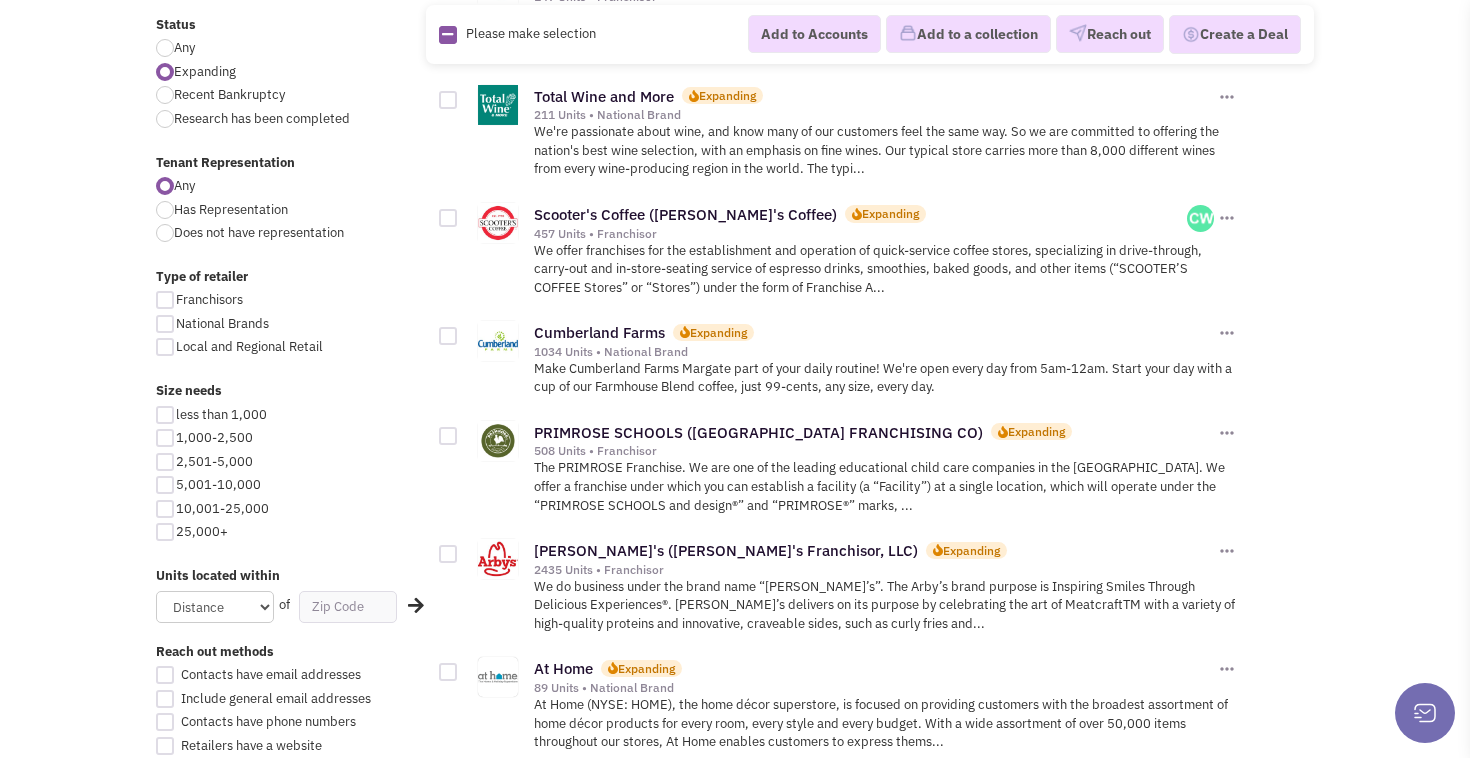 click at bounding box center (165, 438) 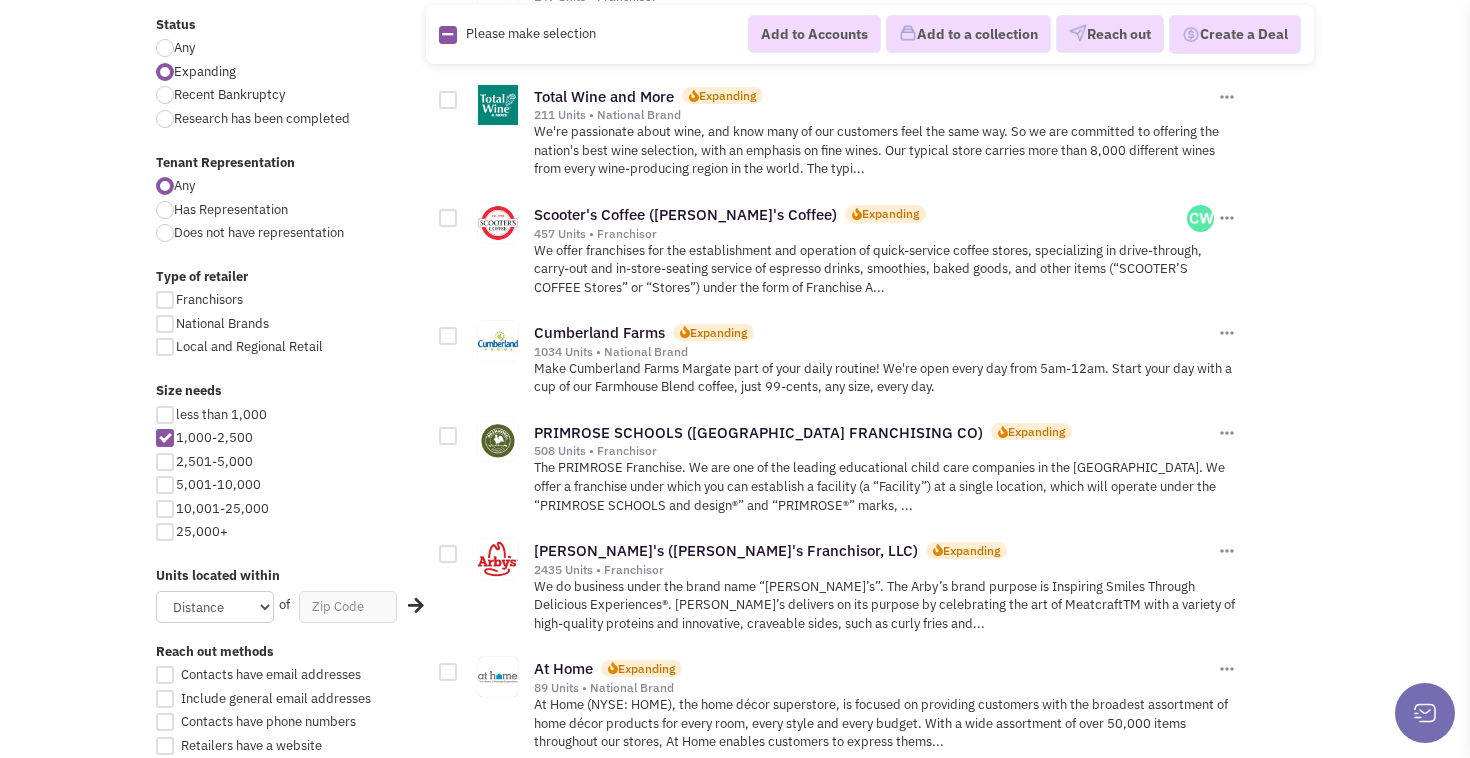 click at bounding box center [165, 415] 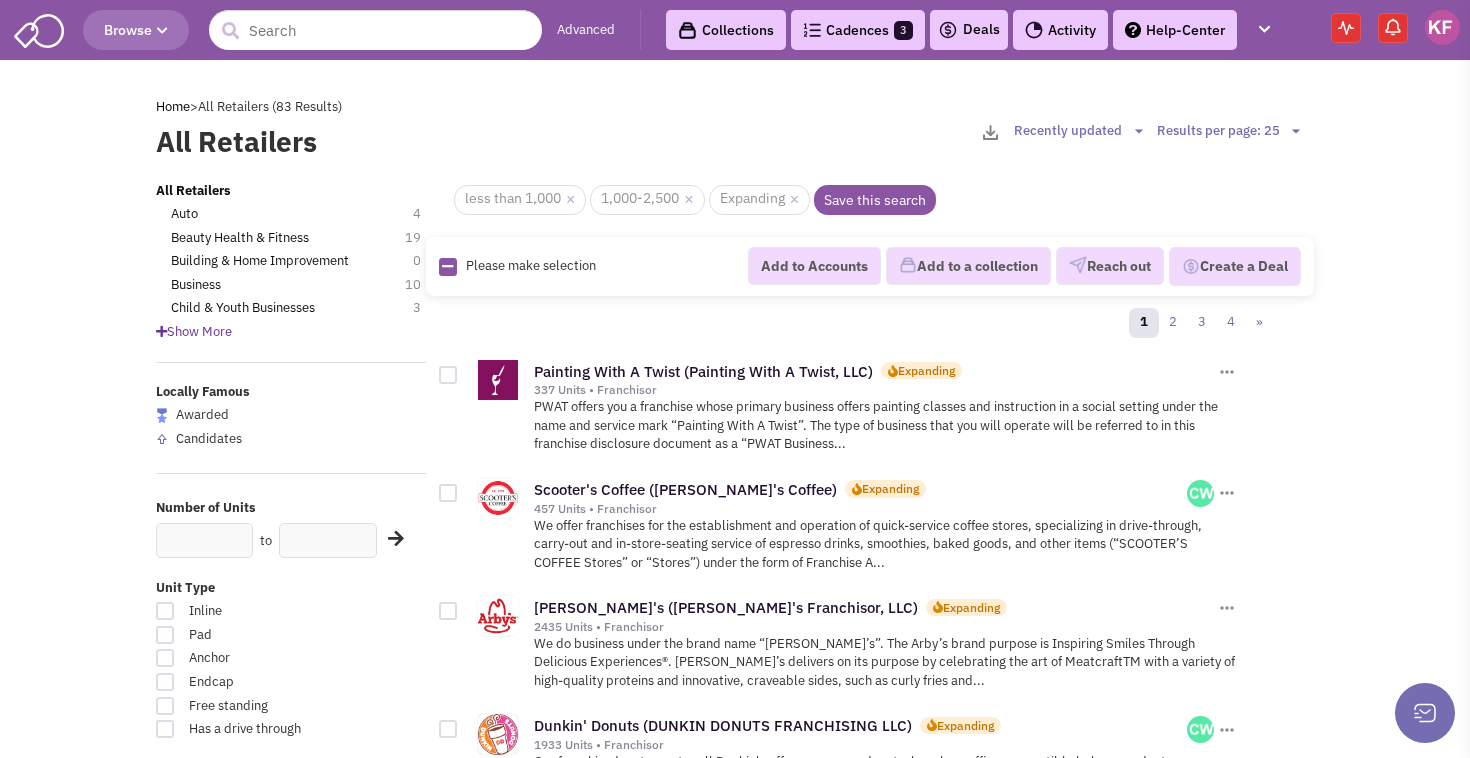 scroll, scrollTop: 0, scrollLeft: 0, axis: both 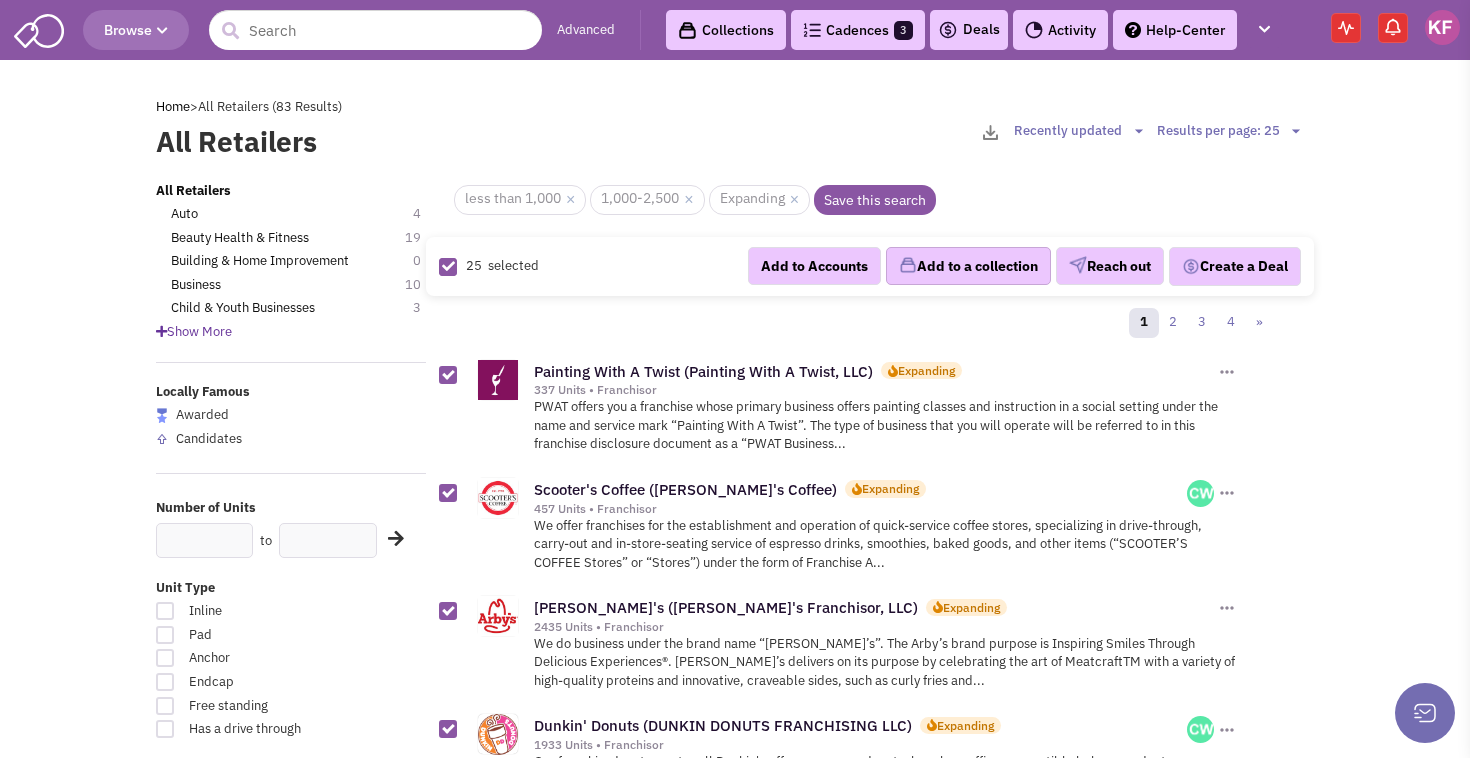click on "Add to a collection" at bounding box center [968, 266] 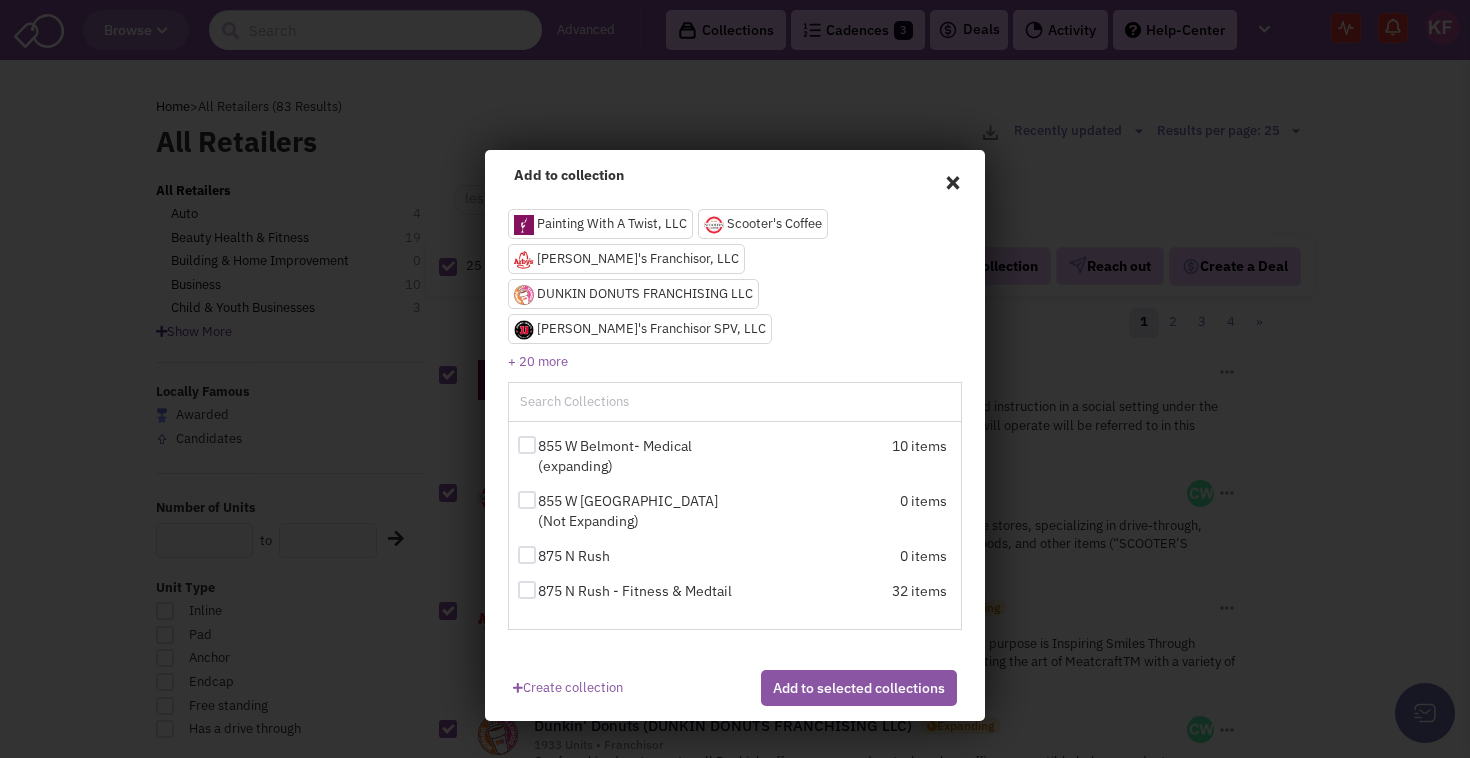 click on "Painting With A Twist, LLC
Scooter's Coffee
Arby's Franchisor, LLC
DUNKIN DONUTS FRANCHISING LLC
Jimmy John's Franchisor SPV, LLC
Waxing the City Worldwide, LLC
Supercuts, Inc." at bounding box center (735, 288) 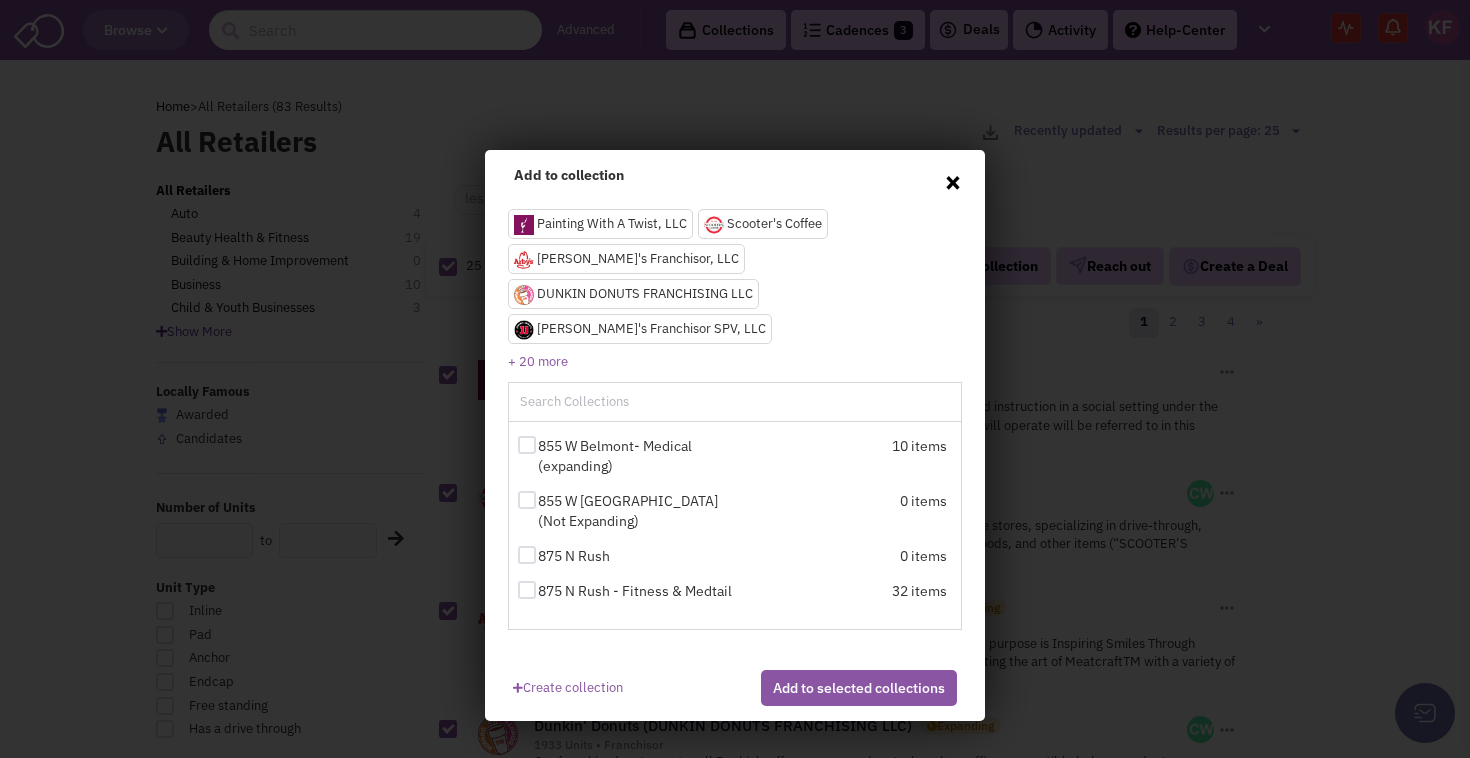 click on "Add to collection
×
Painting With A Twist, LLC
Scooter's Coffee
Arby's Franchisor, LLC
DUNKIN DONUTS FRANCHISING LLC
Jimmy John's Franchisor SPV, LLC
Supercuts, Inc. 0" at bounding box center (735, 435) 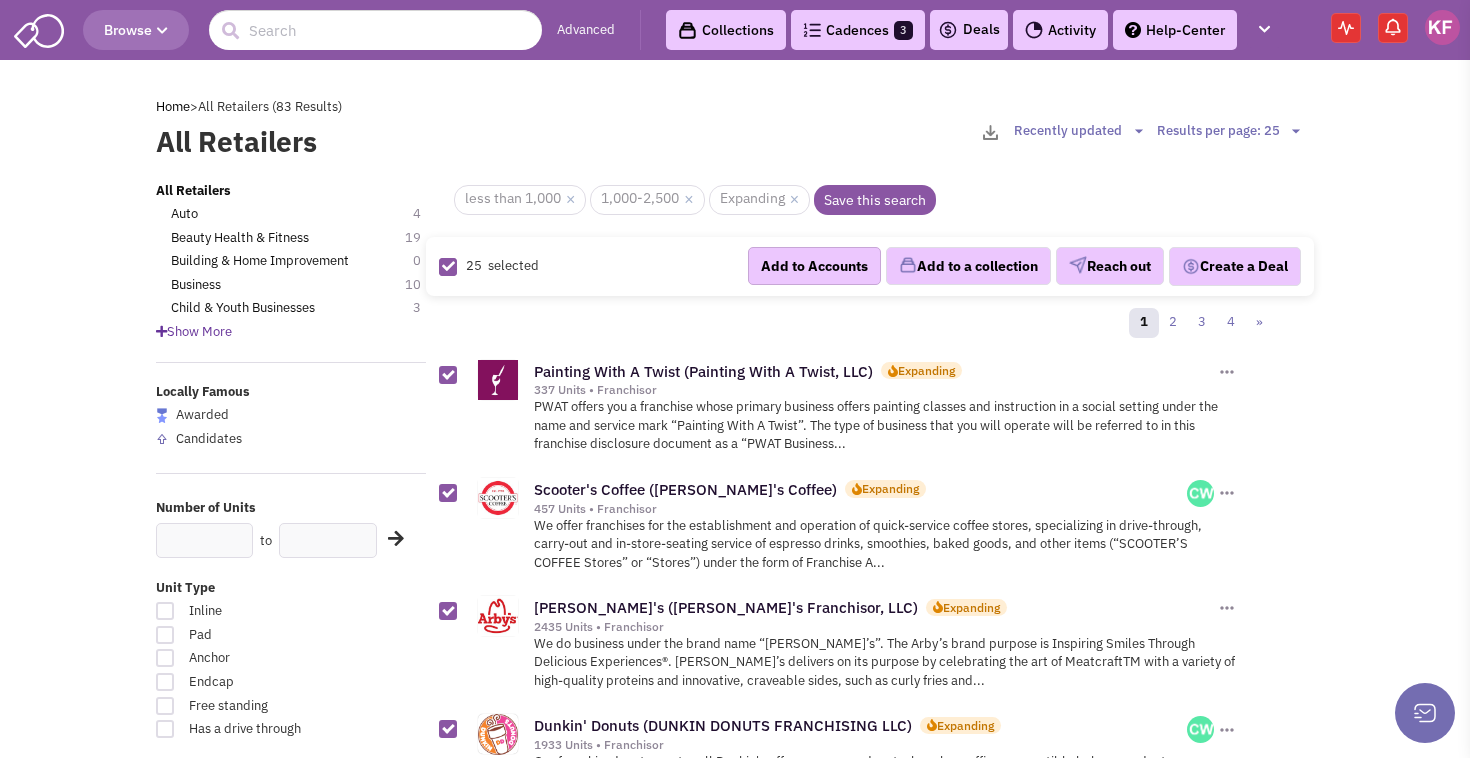 click on "Add to Accounts" at bounding box center (814, 266) 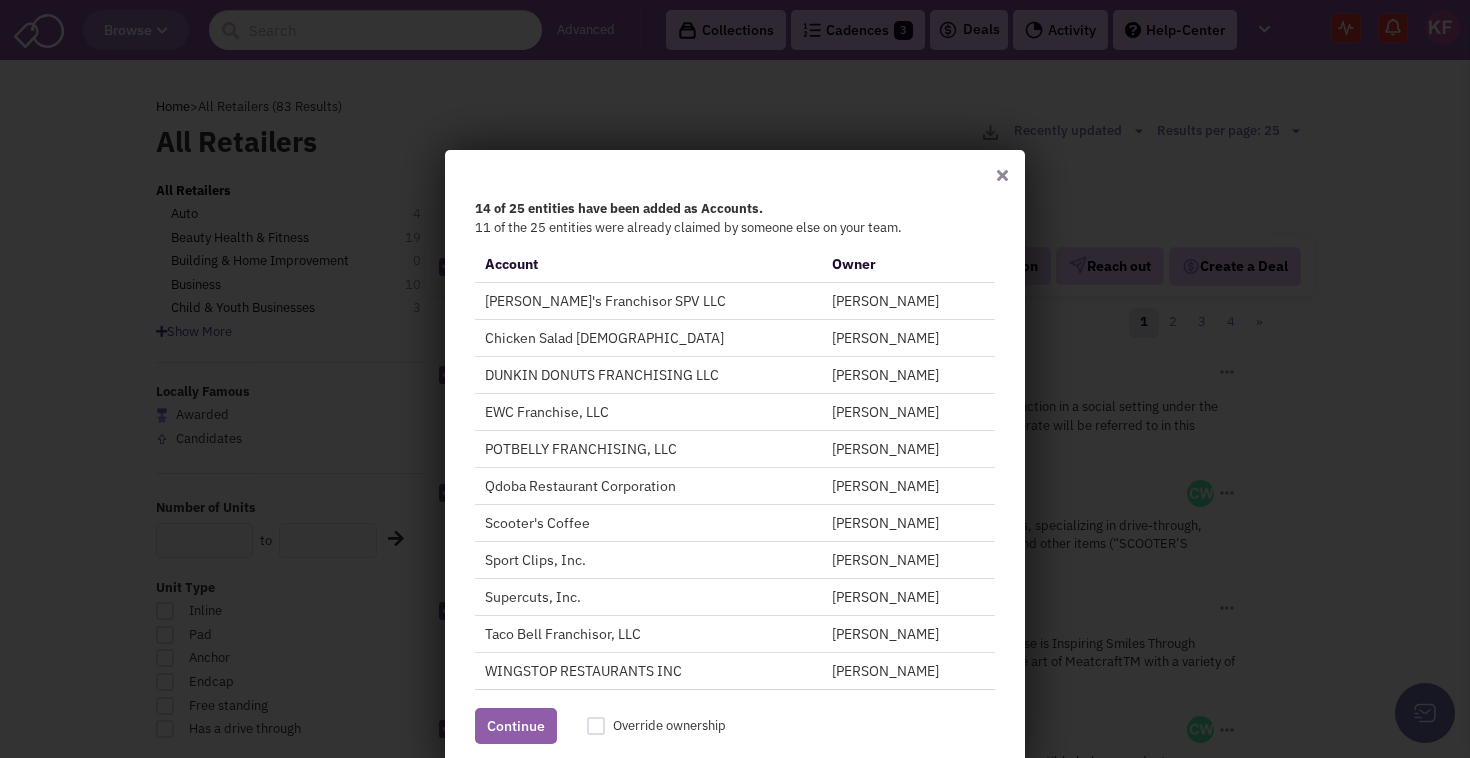 click on "Continue" at bounding box center (516, 726) 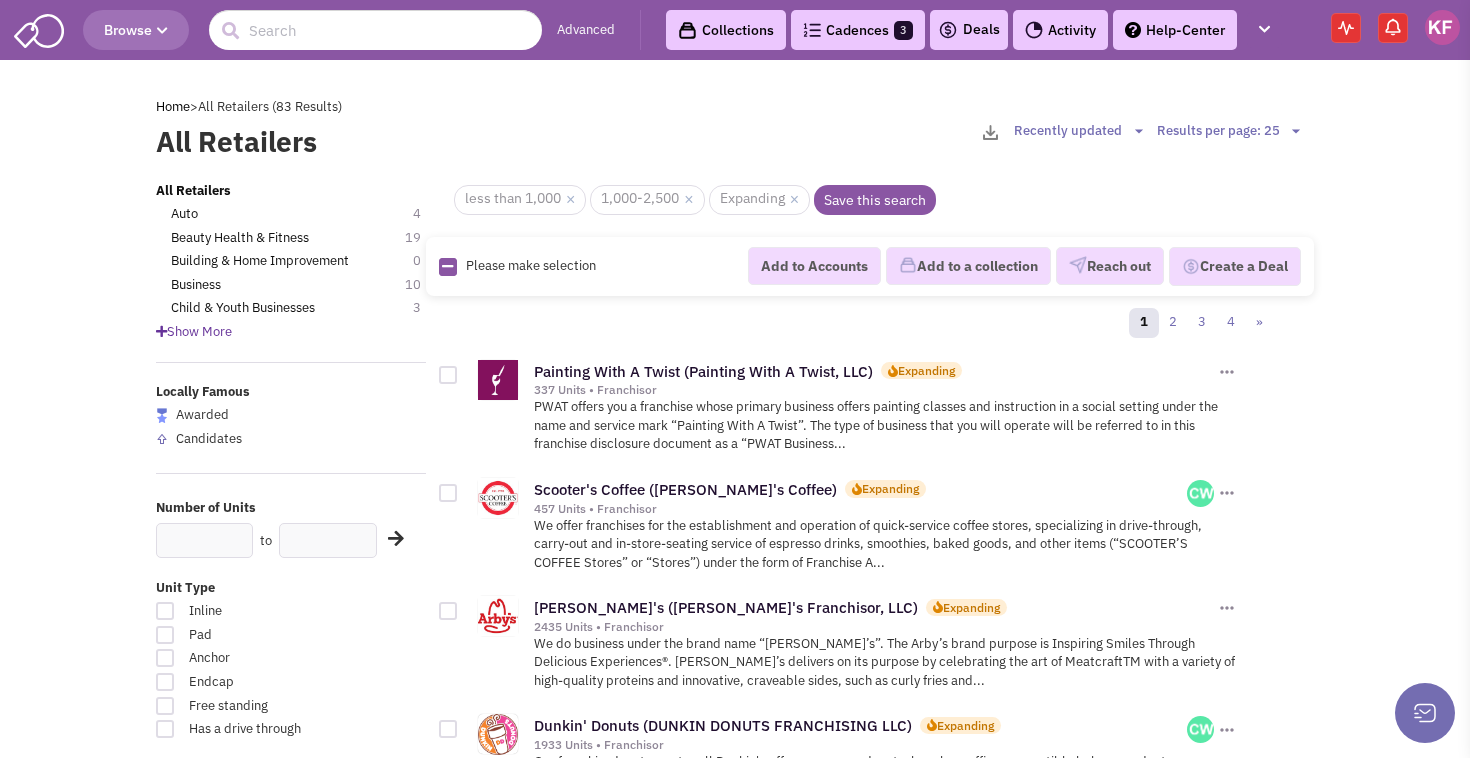 click at bounding box center (448, 267) 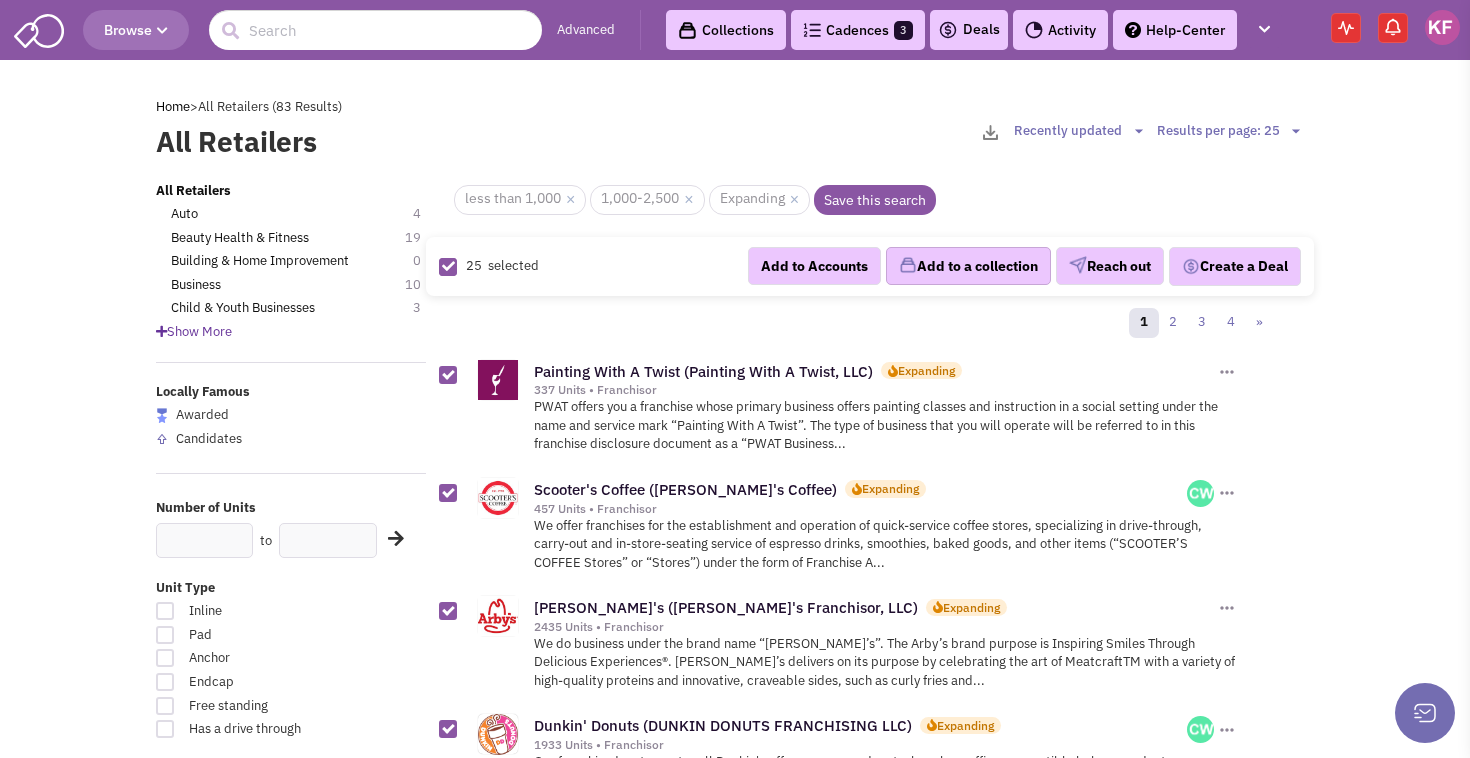 click on "Add to a collection" at bounding box center (968, 266) 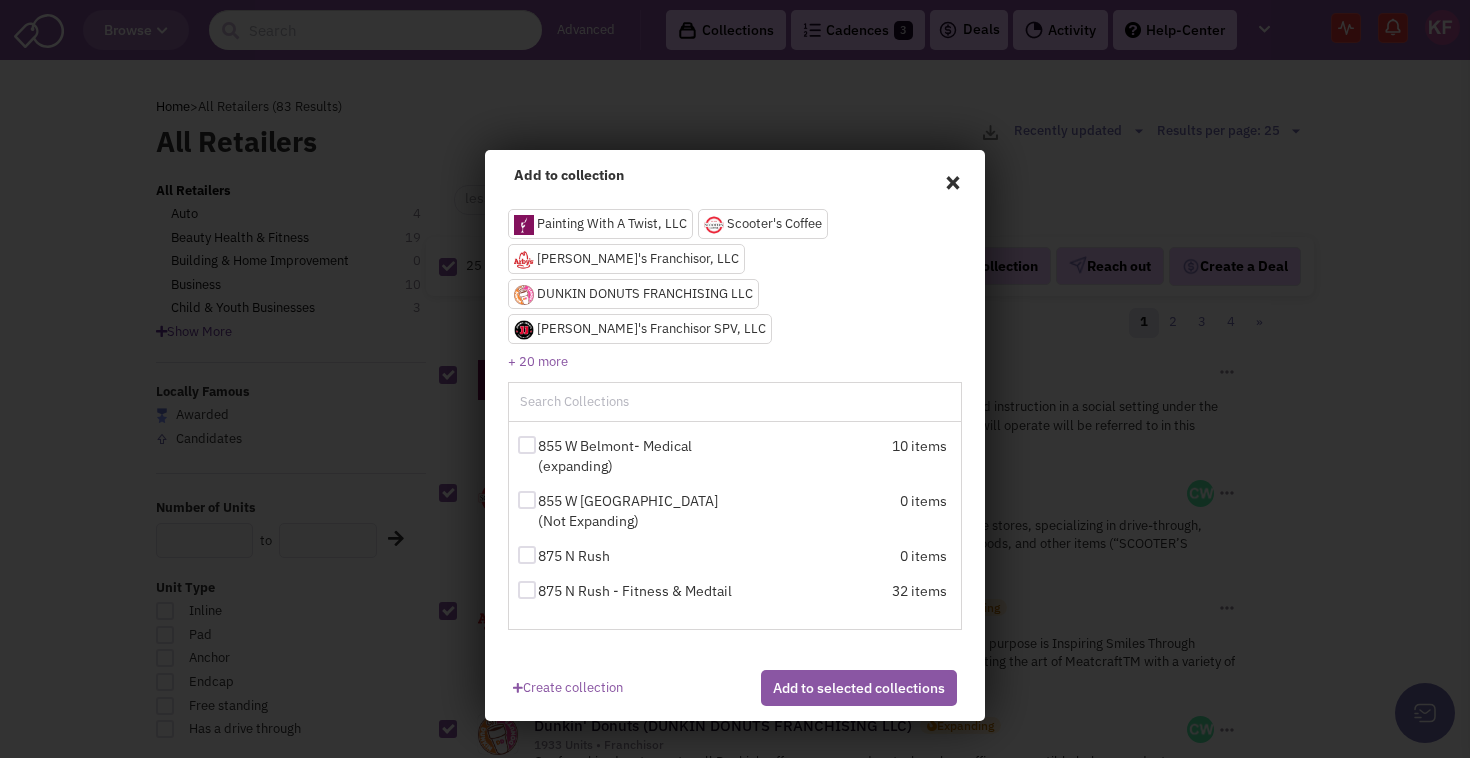 click on "Painting With A Twist, LLC
Scooter's Coffee
Arby's Franchisor, LLC
DUNKIN DONUTS FRANCHISING LLC
Jimmy John's Franchisor SPV, LLC
Waxing the City Worldwide, LLC
Supercuts, Inc." at bounding box center [735, 288] 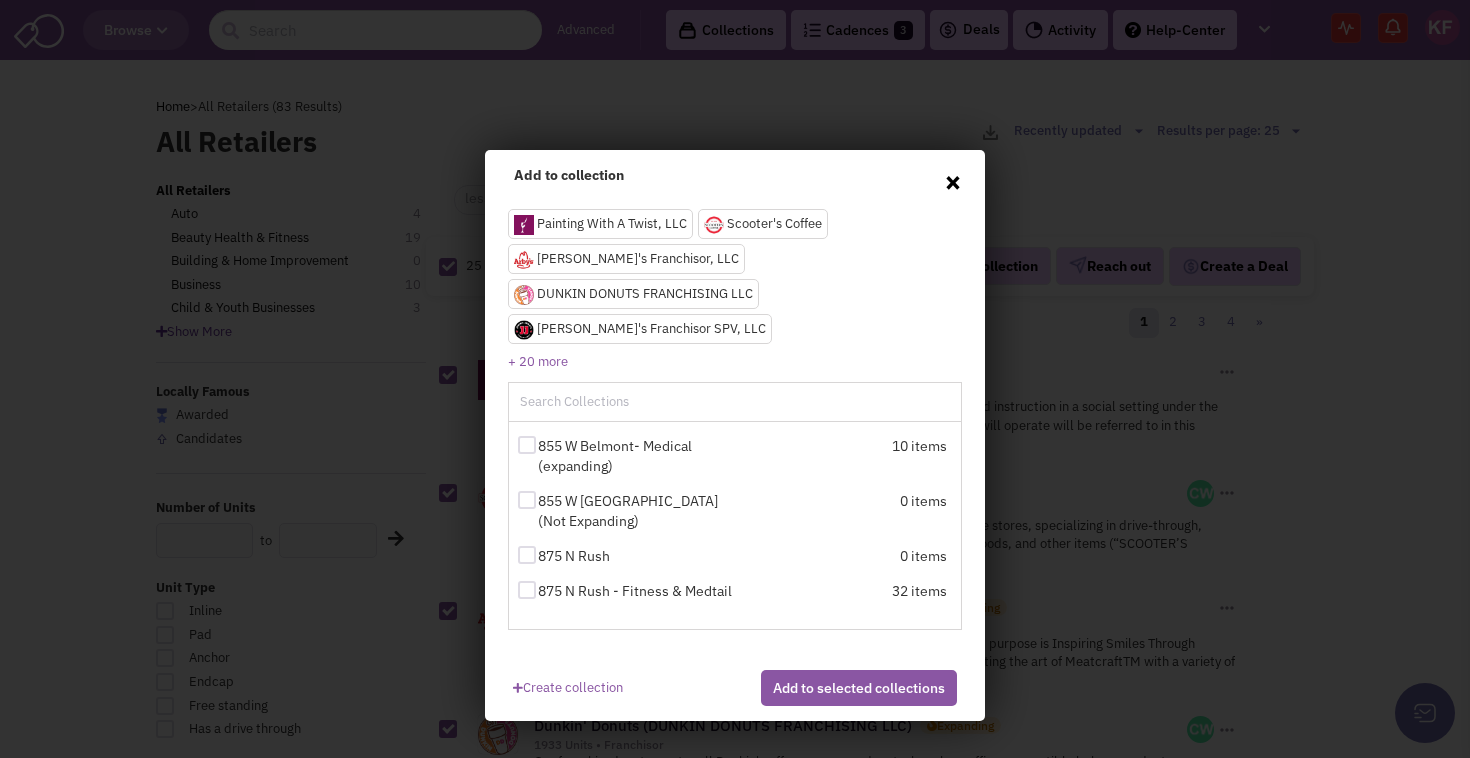 click on "×" at bounding box center [953, 181] 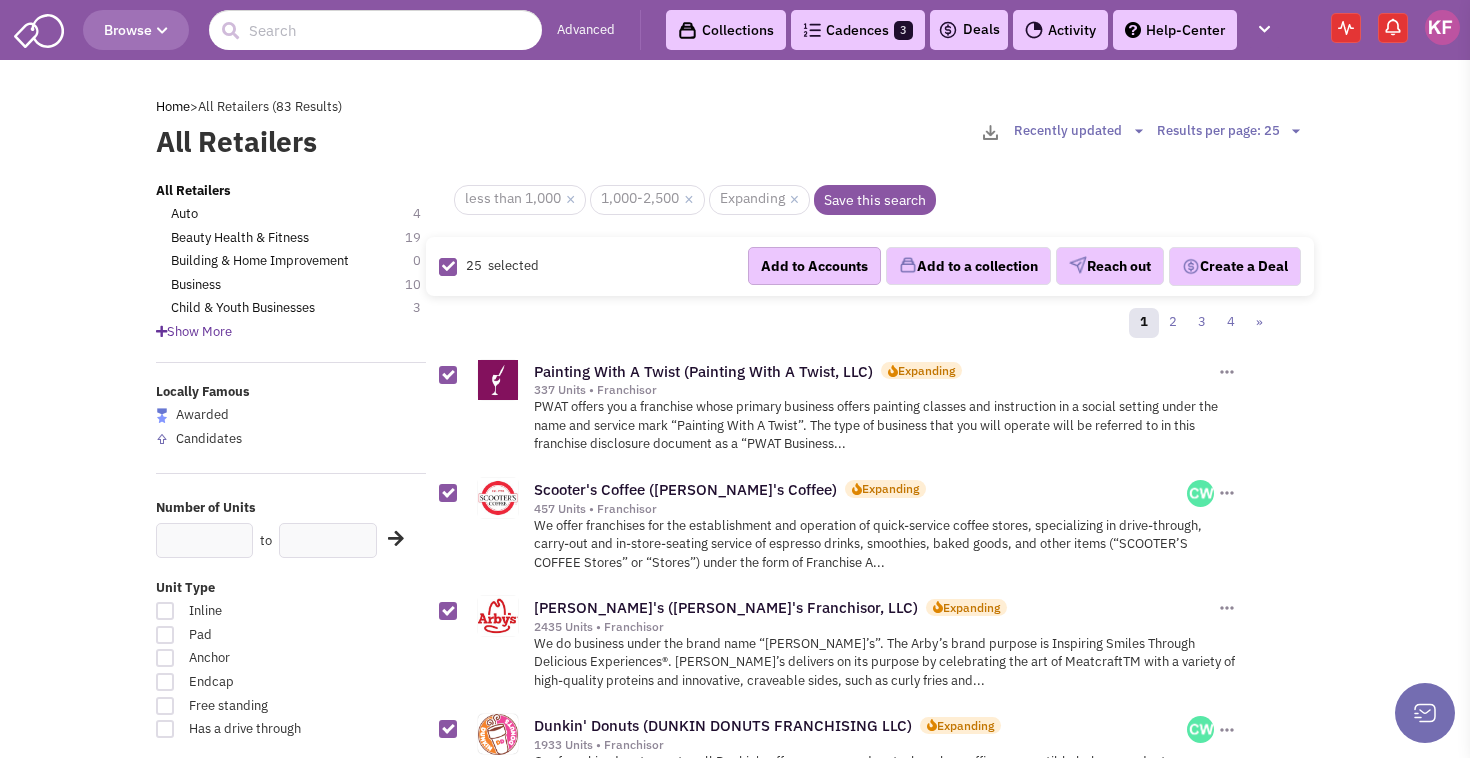 click on "Add to Accounts" at bounding box center (814, 266) 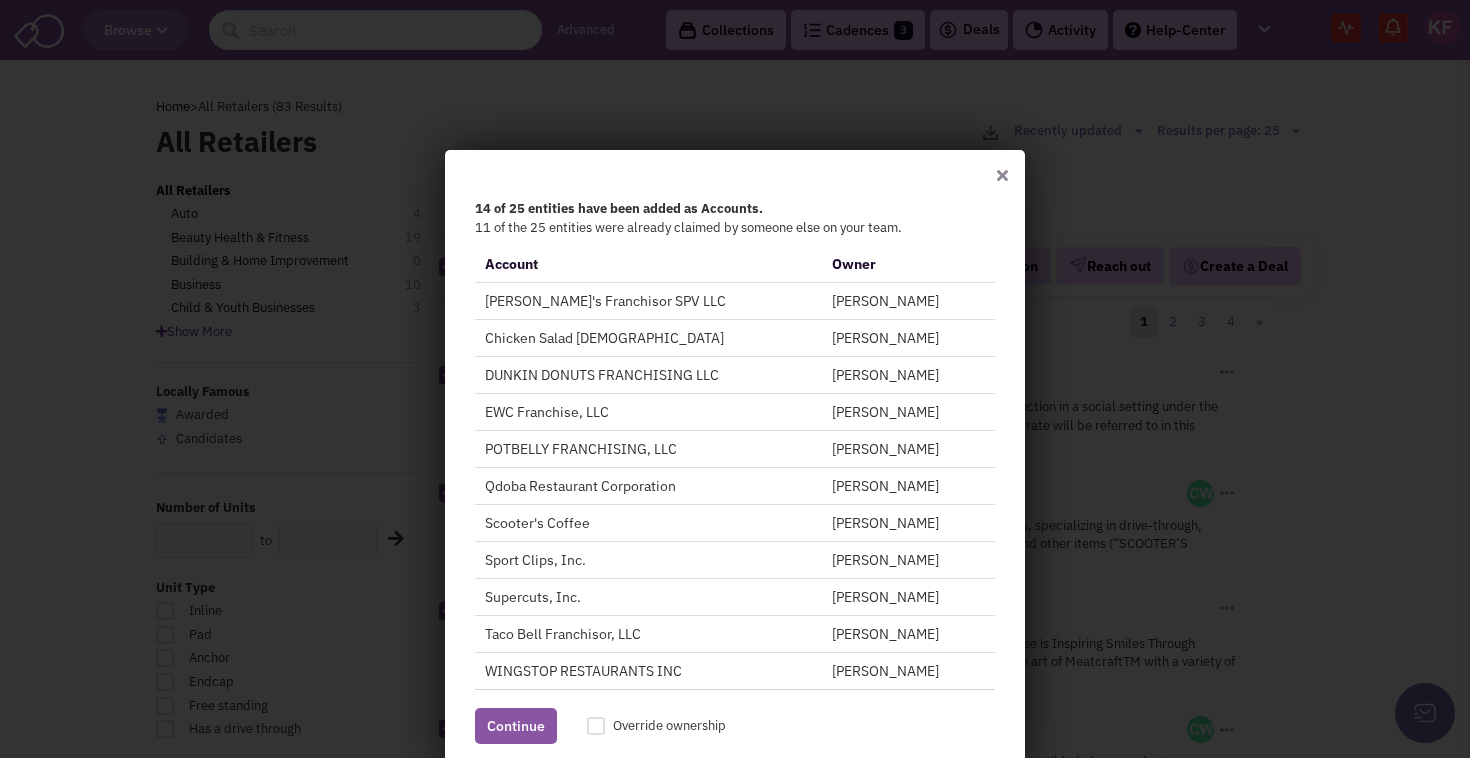 click at bounding box center [1002, 175] 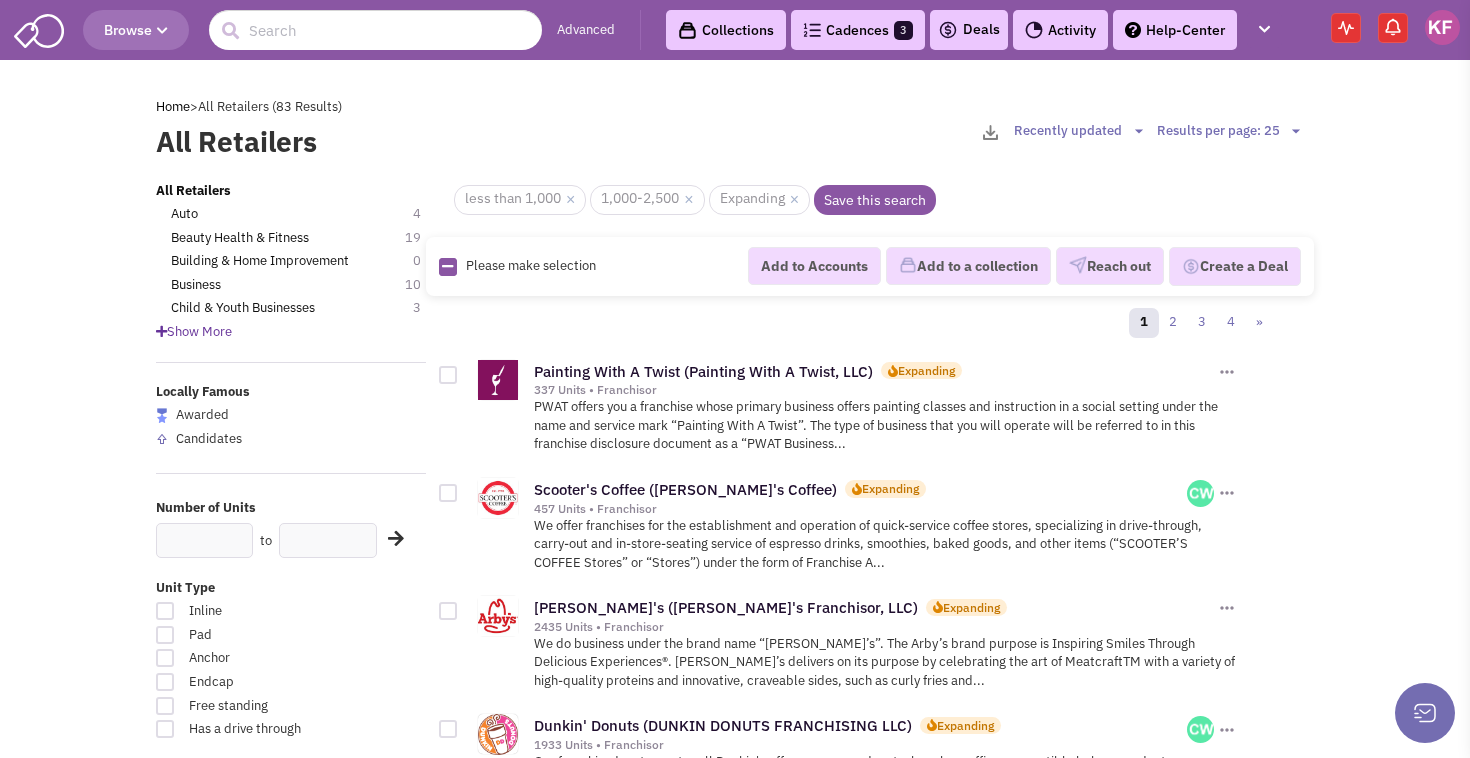 click on "Cadences  3" at bounding box center [858, 30] 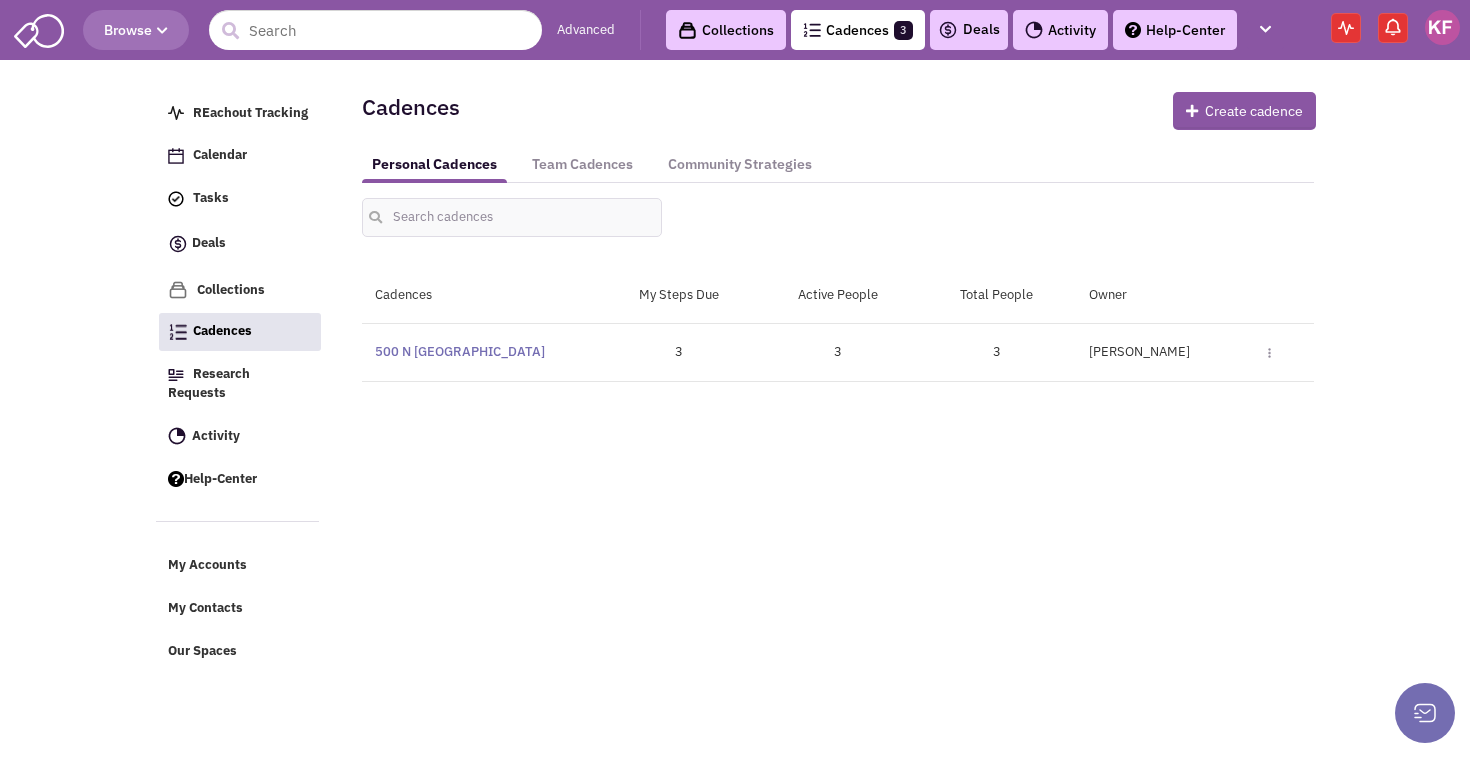 scroll, scrollTop: 0, scrollLeft: 0, axis: both 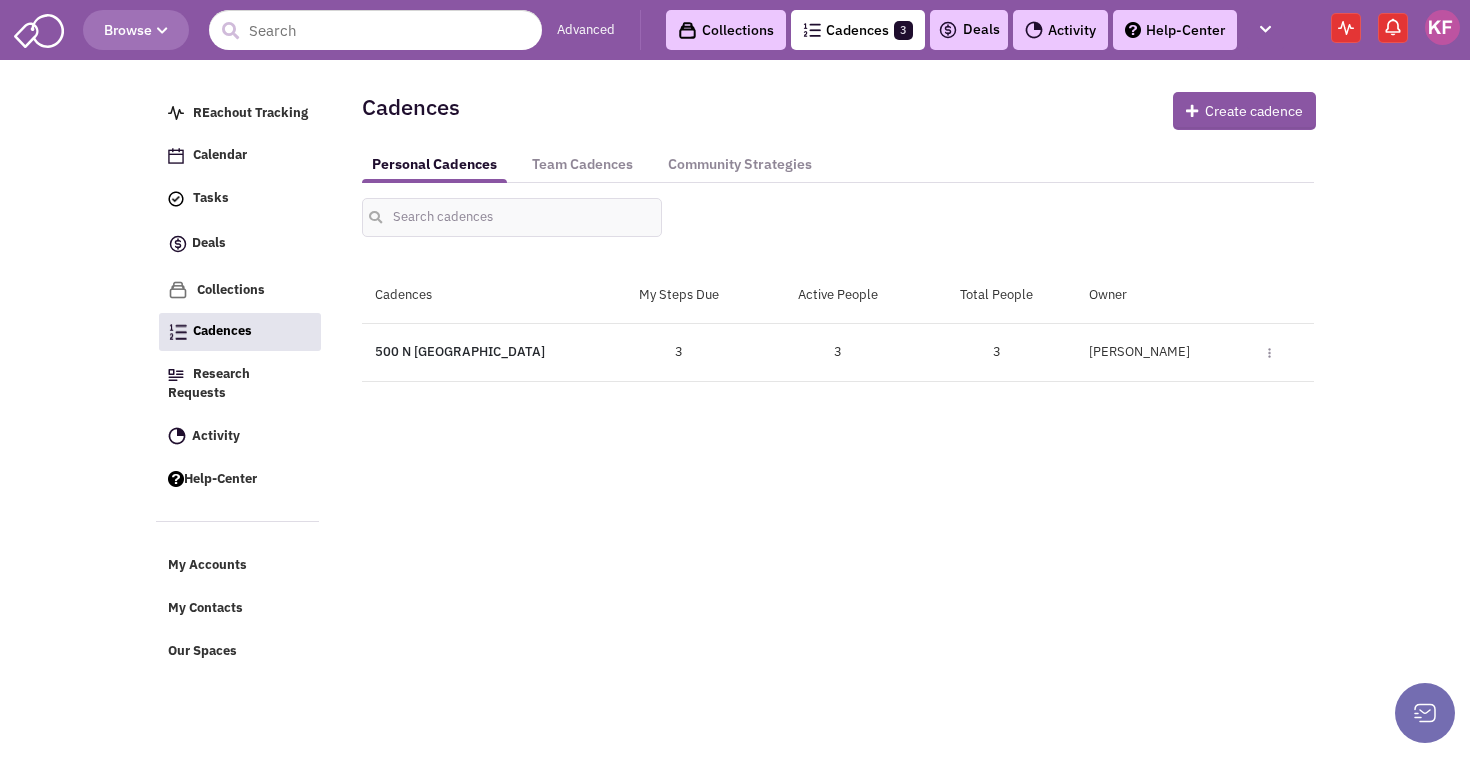 click on "500 N [GEOGRAPHIC_DATA]" at bounding box center (460, 351) 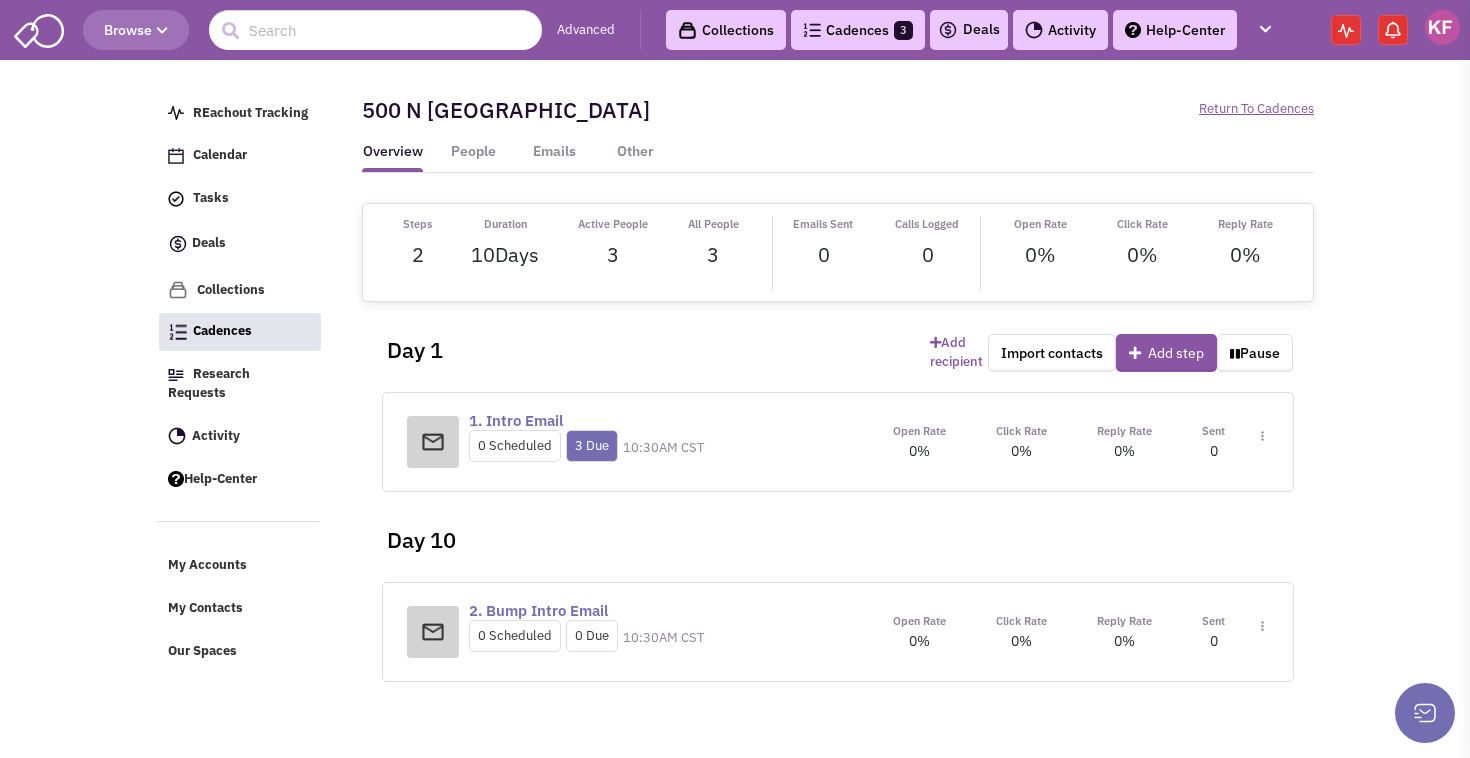 scroll, scrollTop: 0, scrollLeft: 0, axis: both 